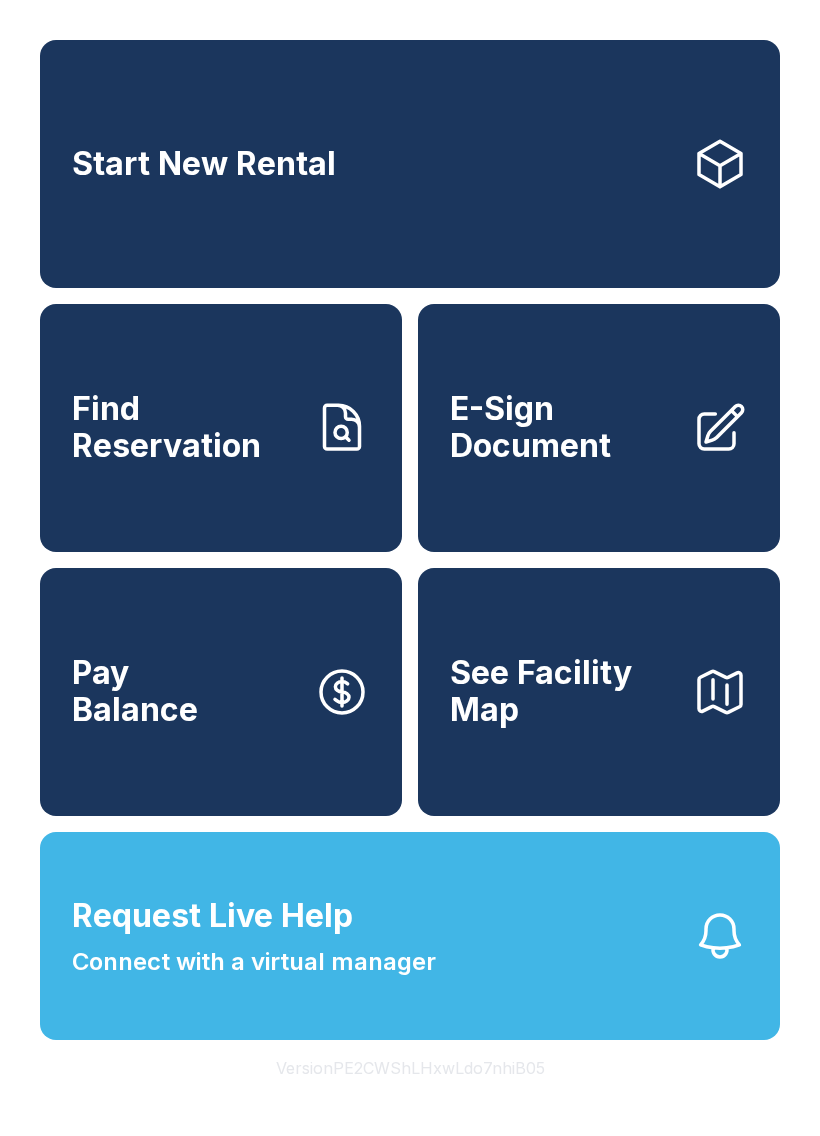 scroll, scrollTop: 0, scrollLeft: 0, axis: both 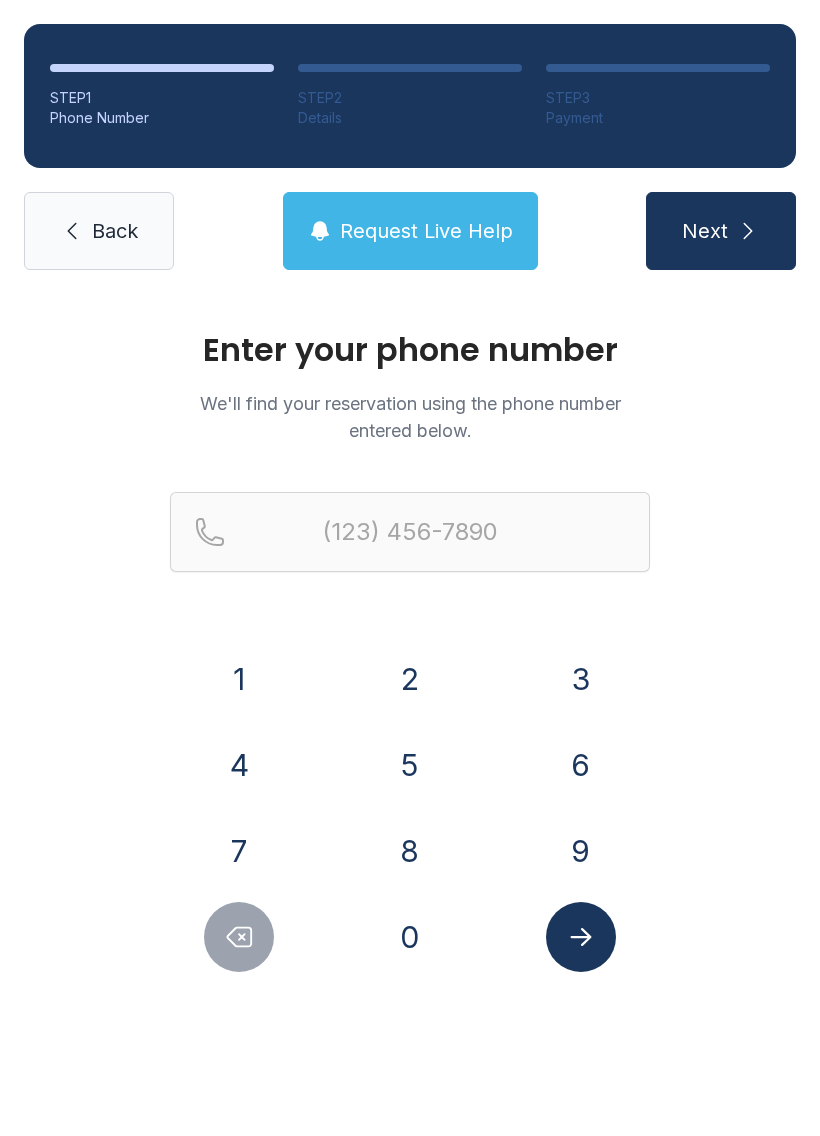 click on "9" at bounding box center (581, 851) 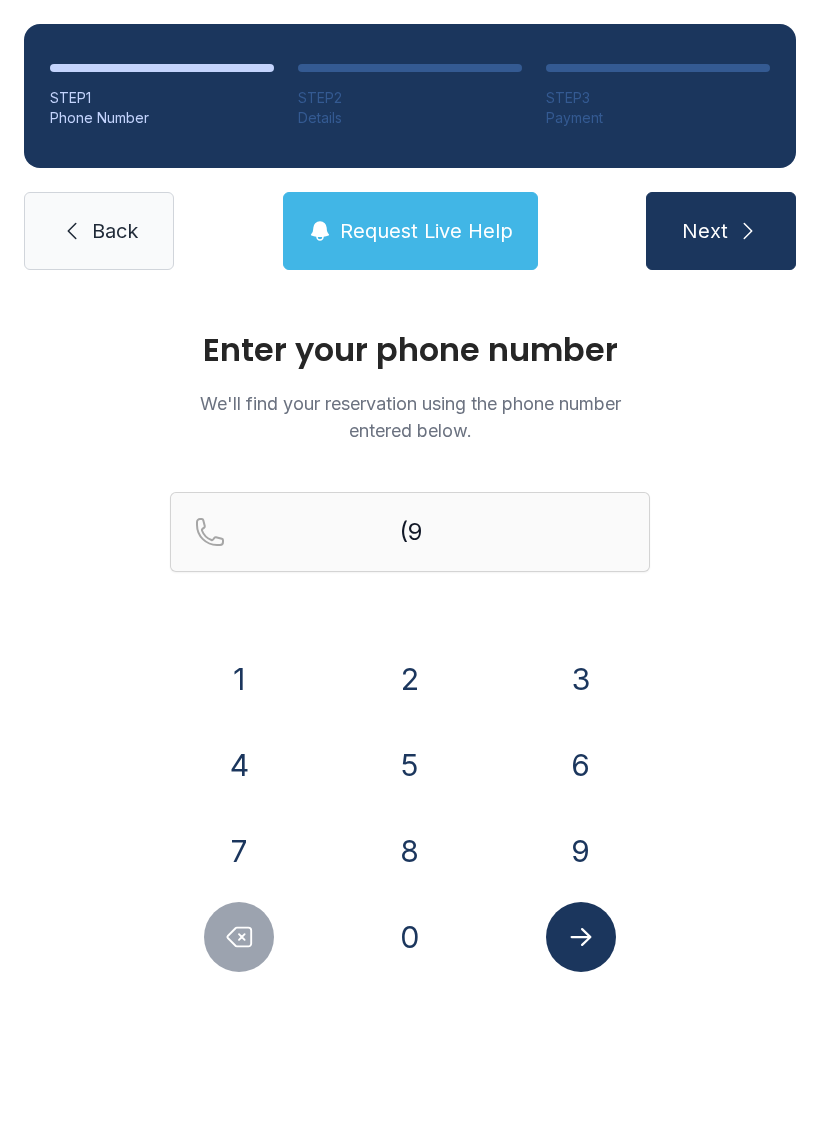 click on "1" at bounding box center (239, 679) 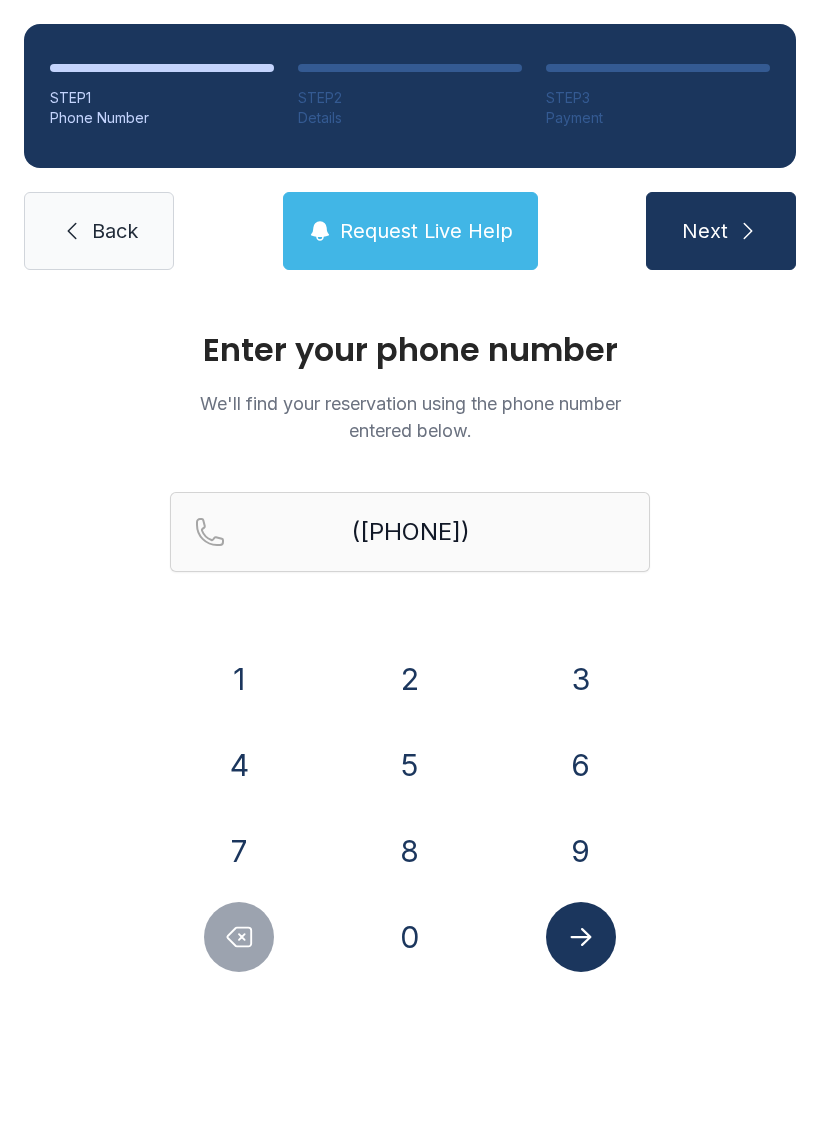 click on "2" at bounding box center [410, 679] 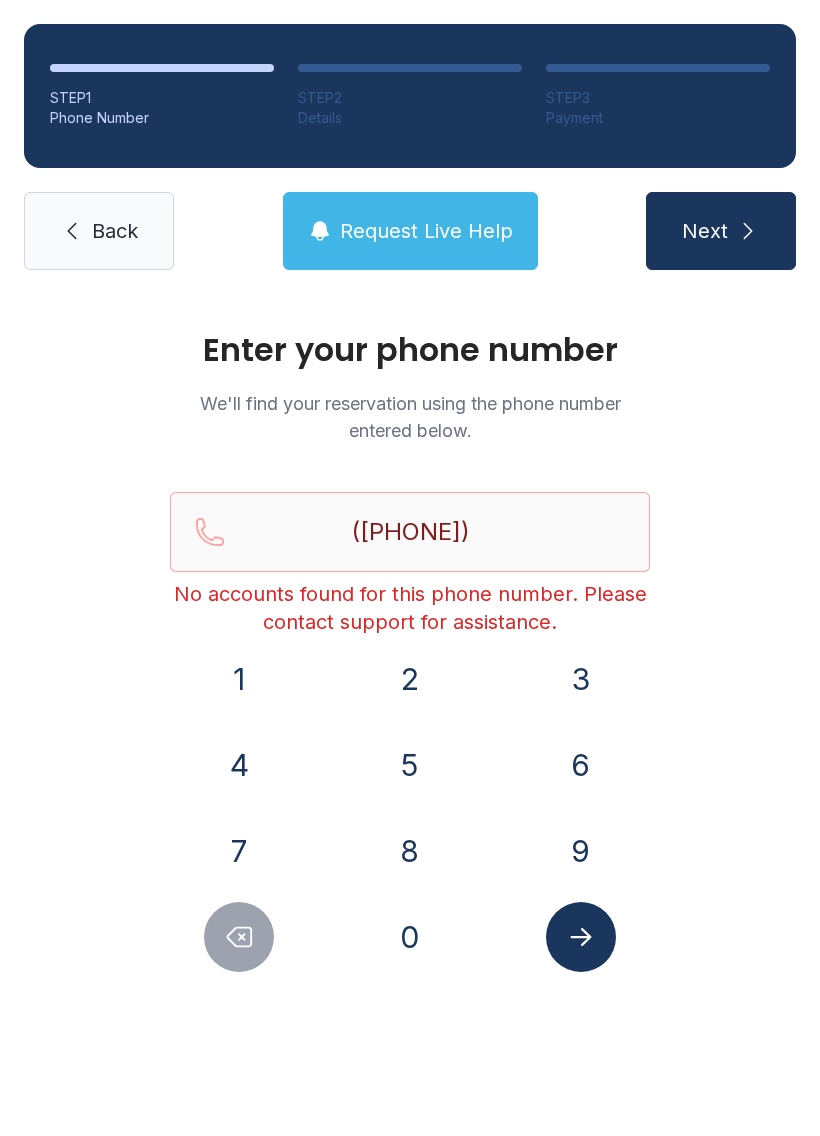 click on "Back" at bounding box center [99, 231] 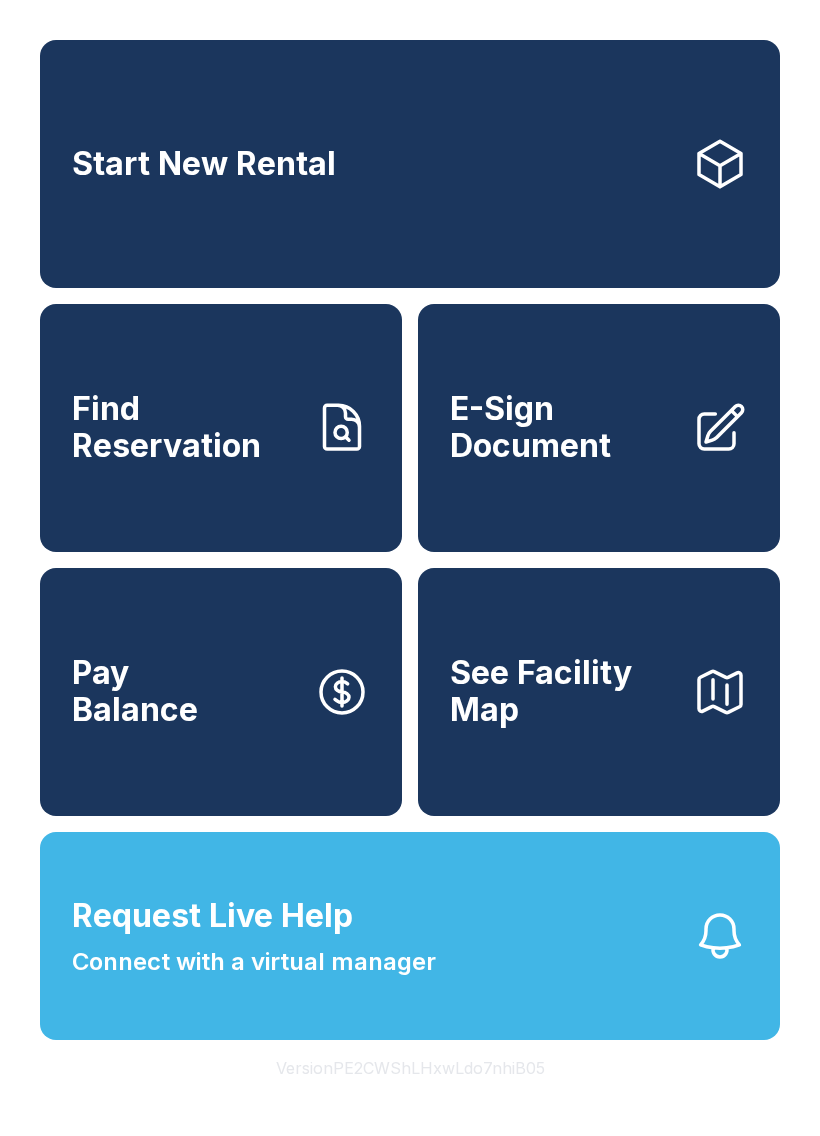 click 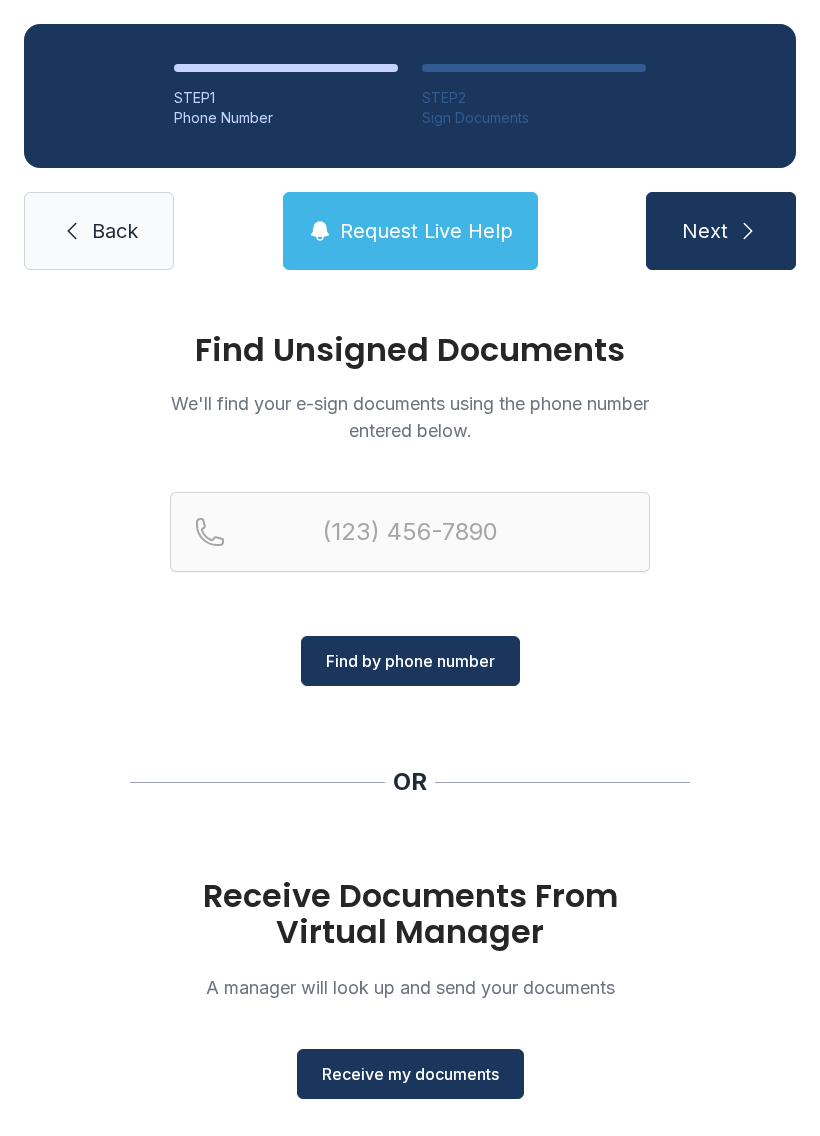 click on "Back" at bounding box center (115, 231) 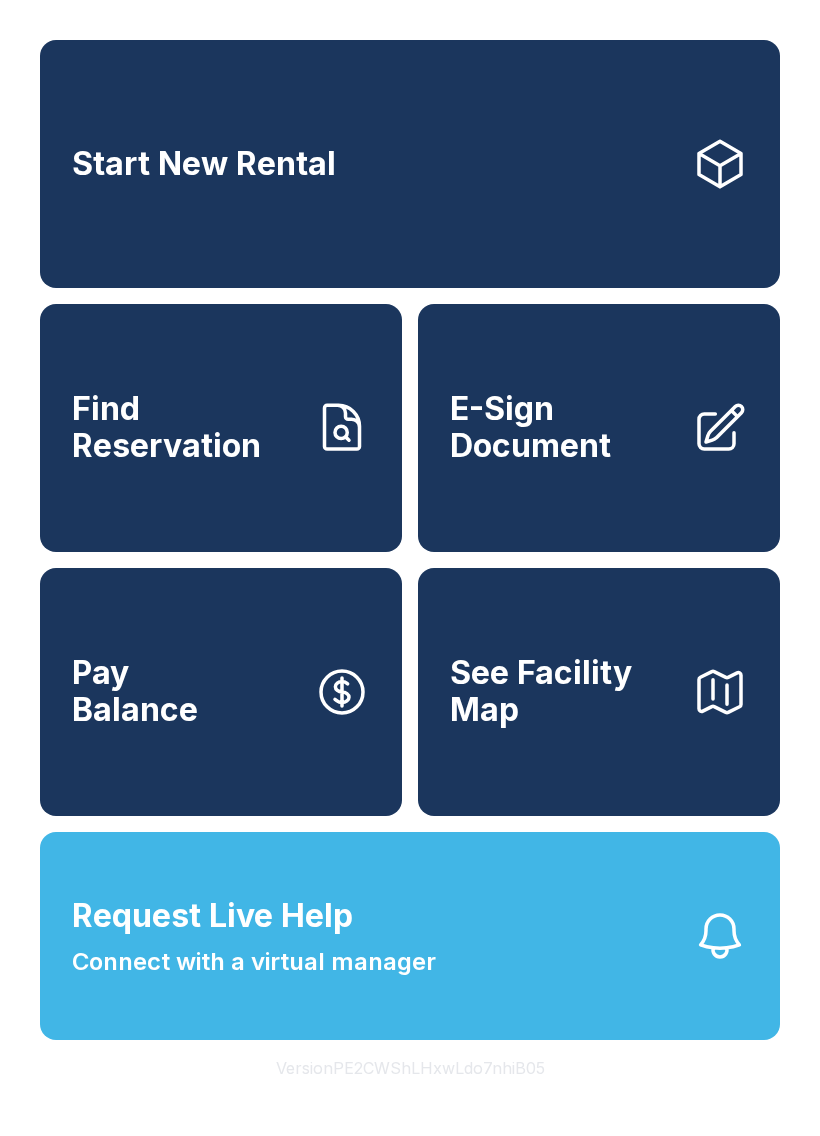 click 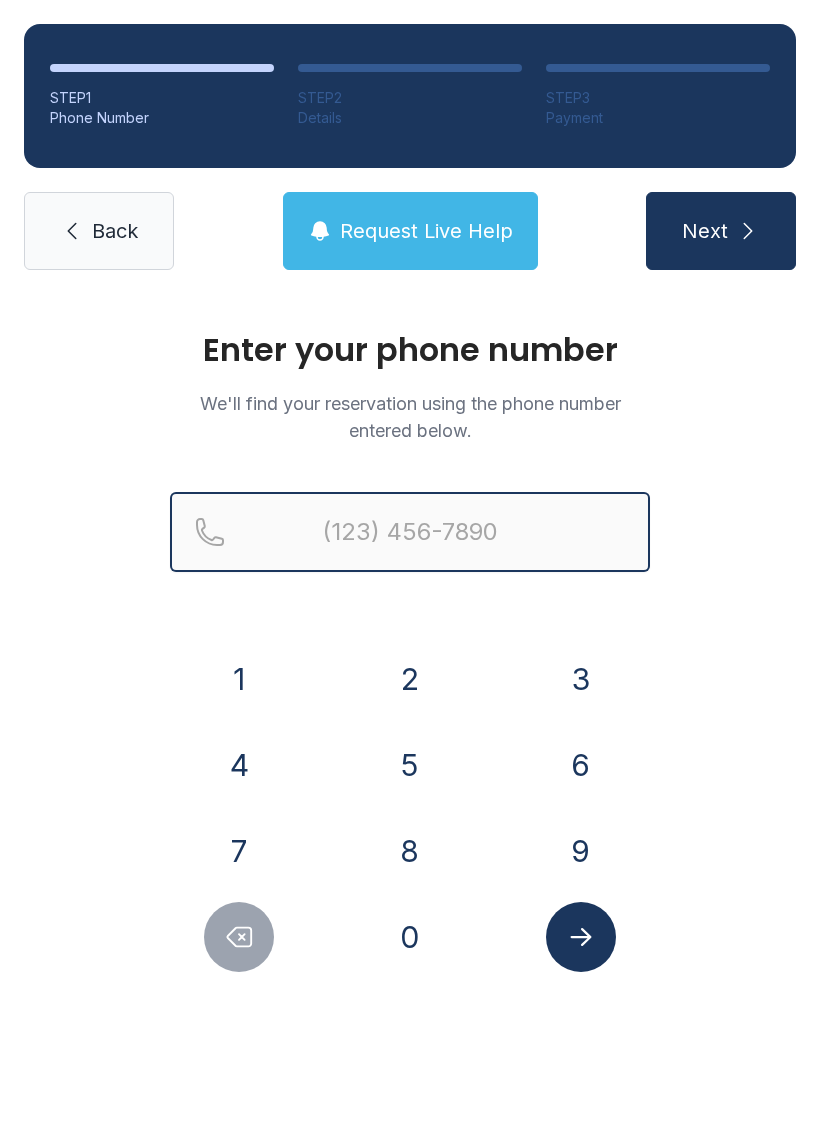 click at bounding box center [410, 532] 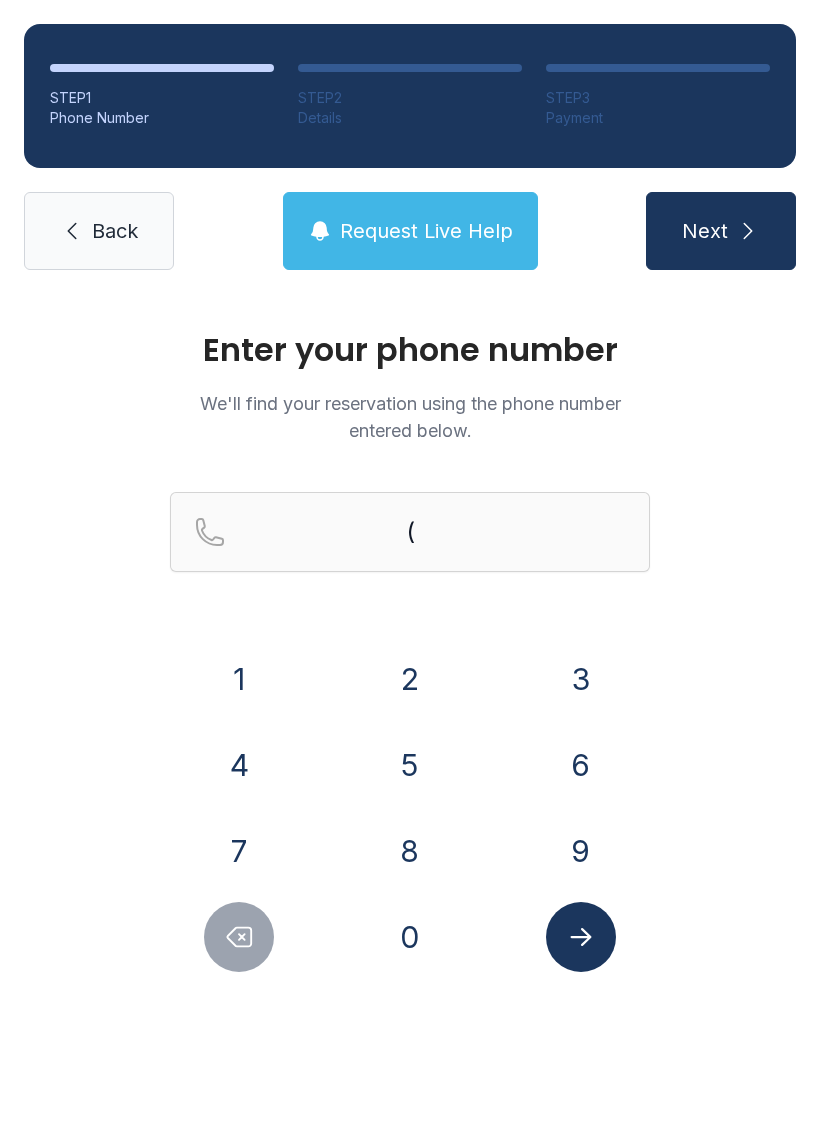 click on "Back" at bounding box center [99, 231] 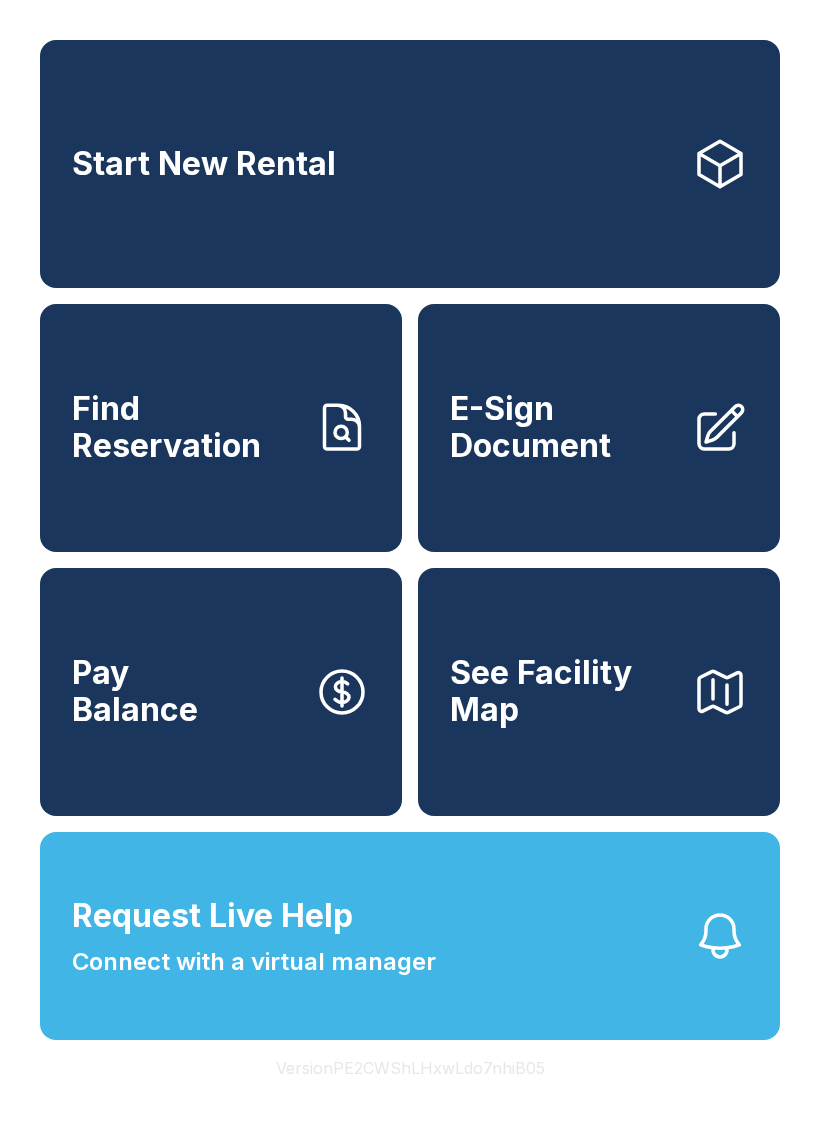 click 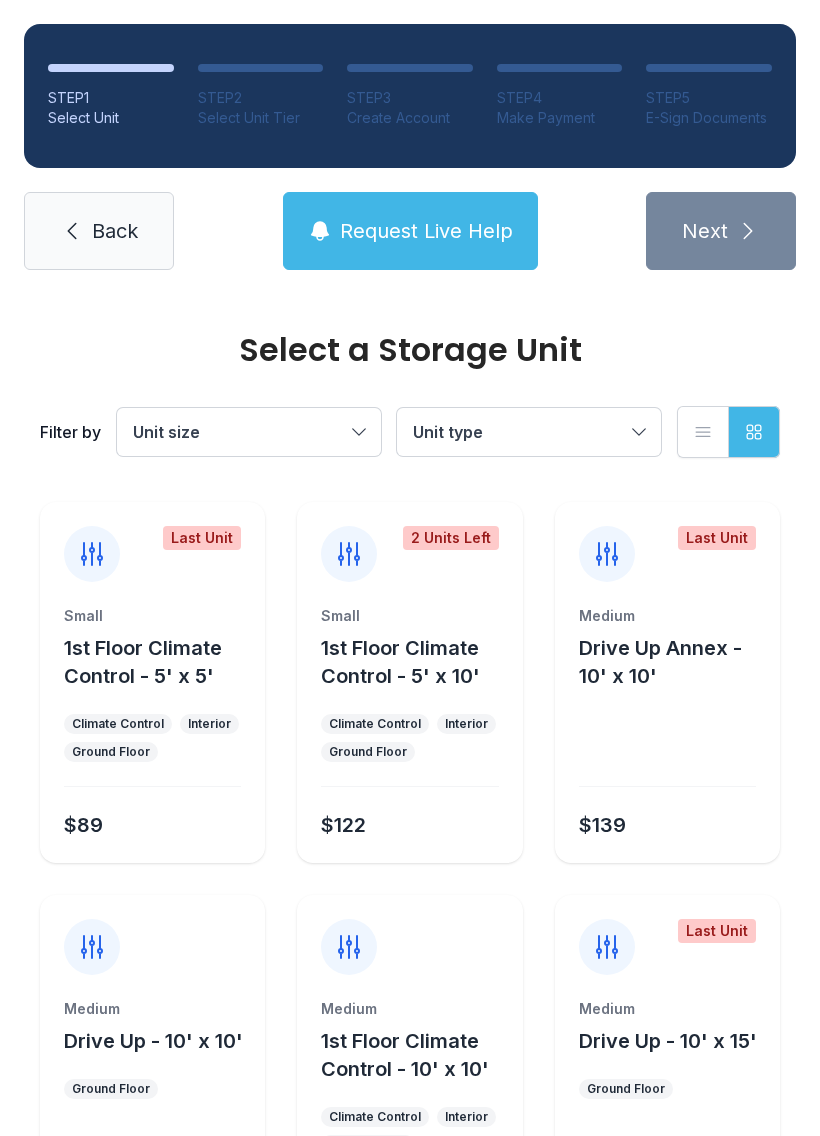 click on "Back" at bounding box center (115, 231) 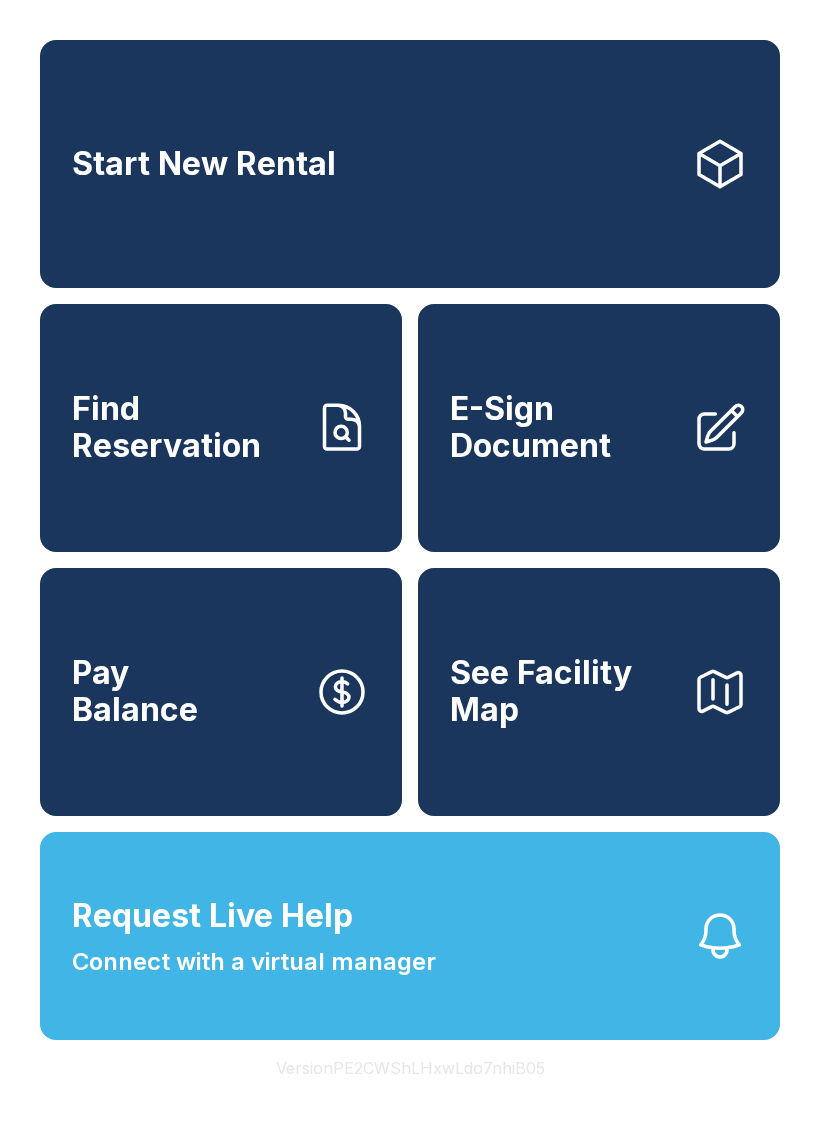 click 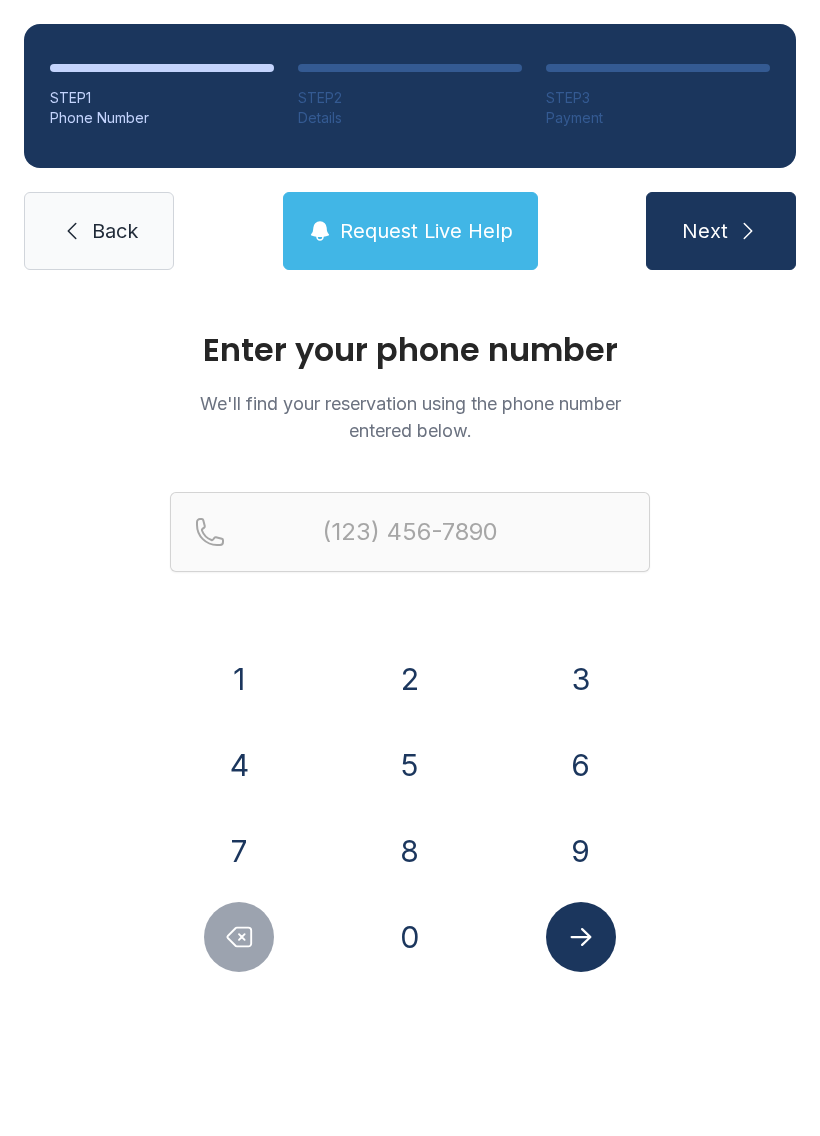 click on "9" at bounding box center [581, 851] 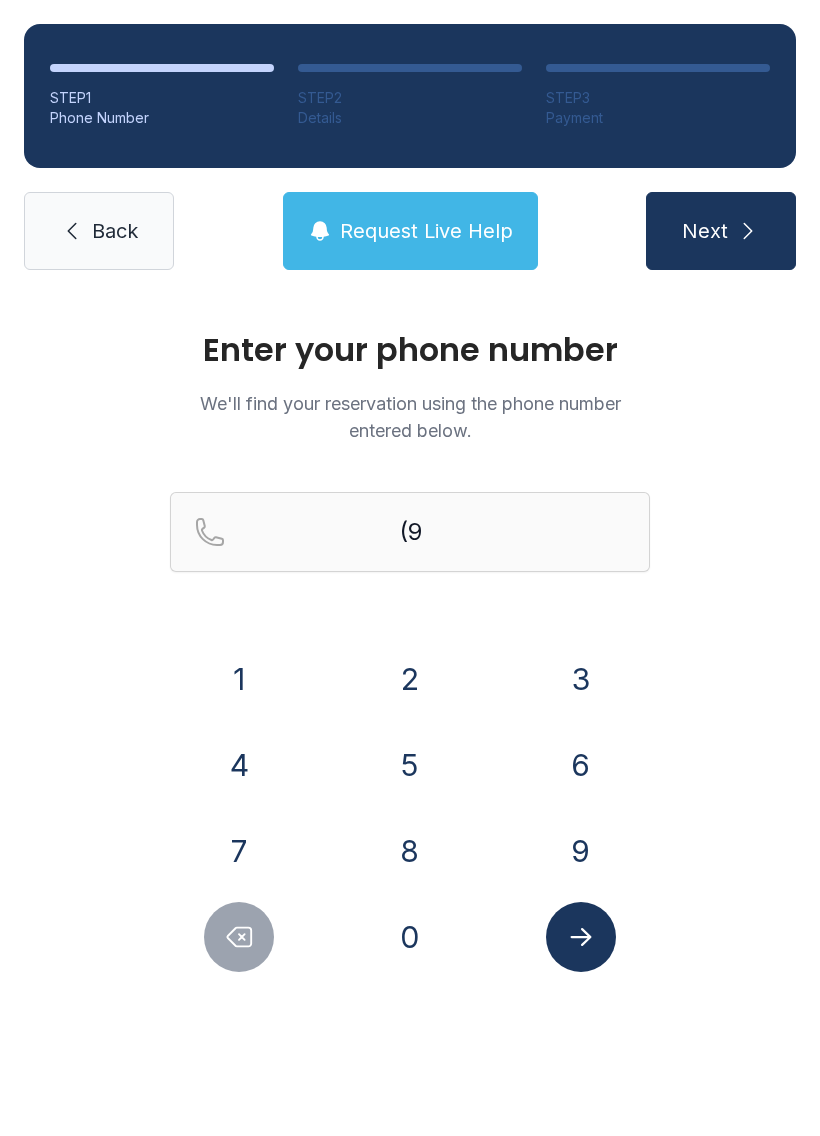 click on "1" at bounding box center (239, 679) 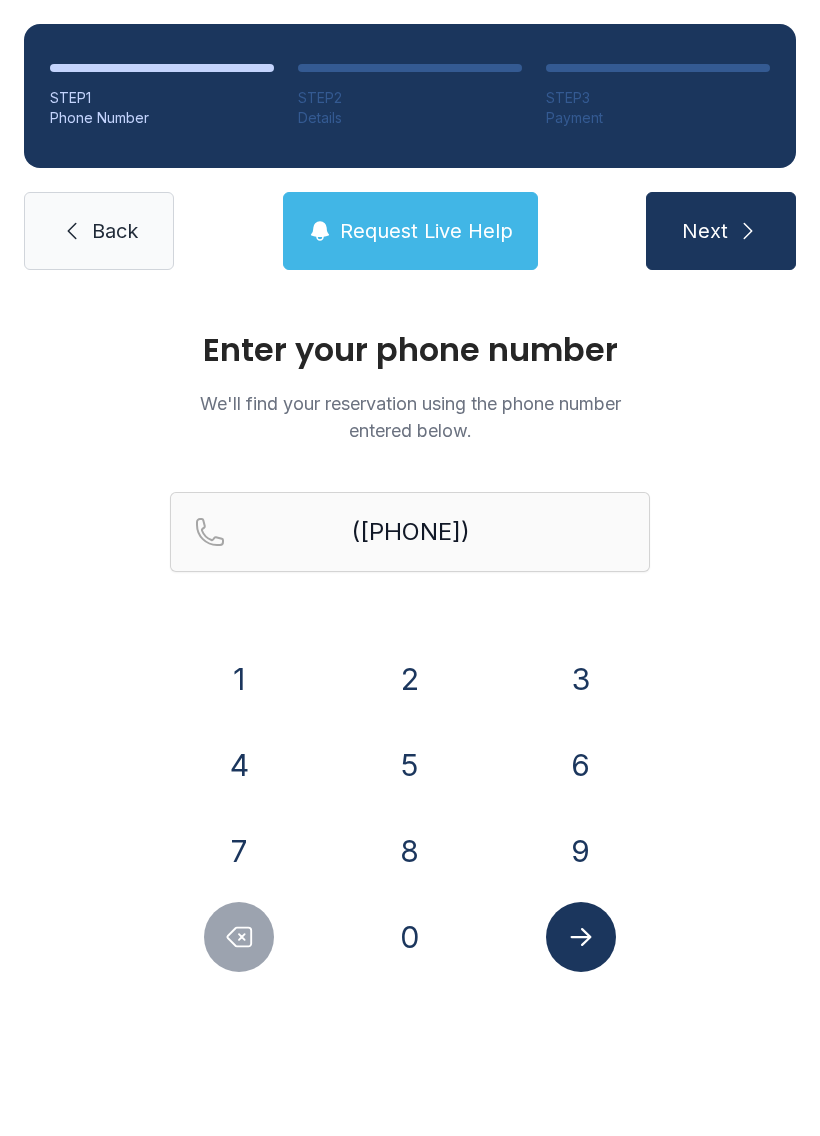 click on "2" at bounding box center [410, 679] 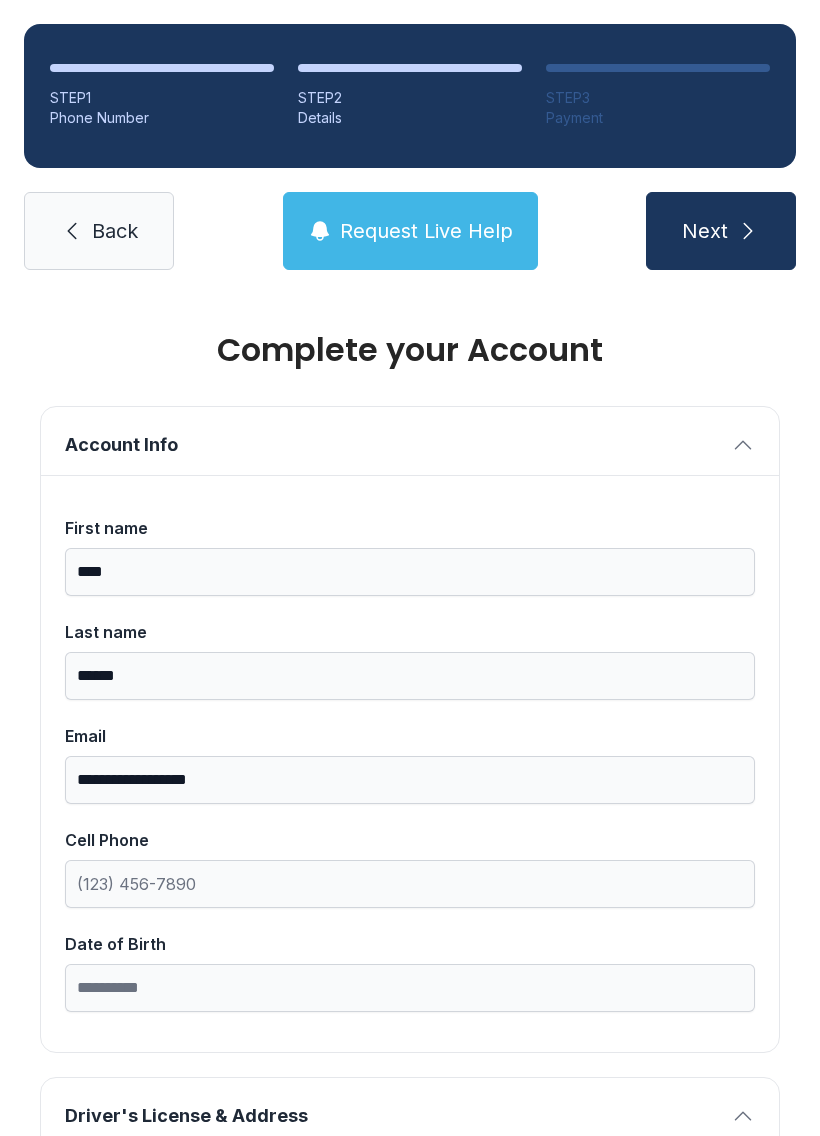 scroll, scrollTop: 0, scrollLeft: 0, axis: both 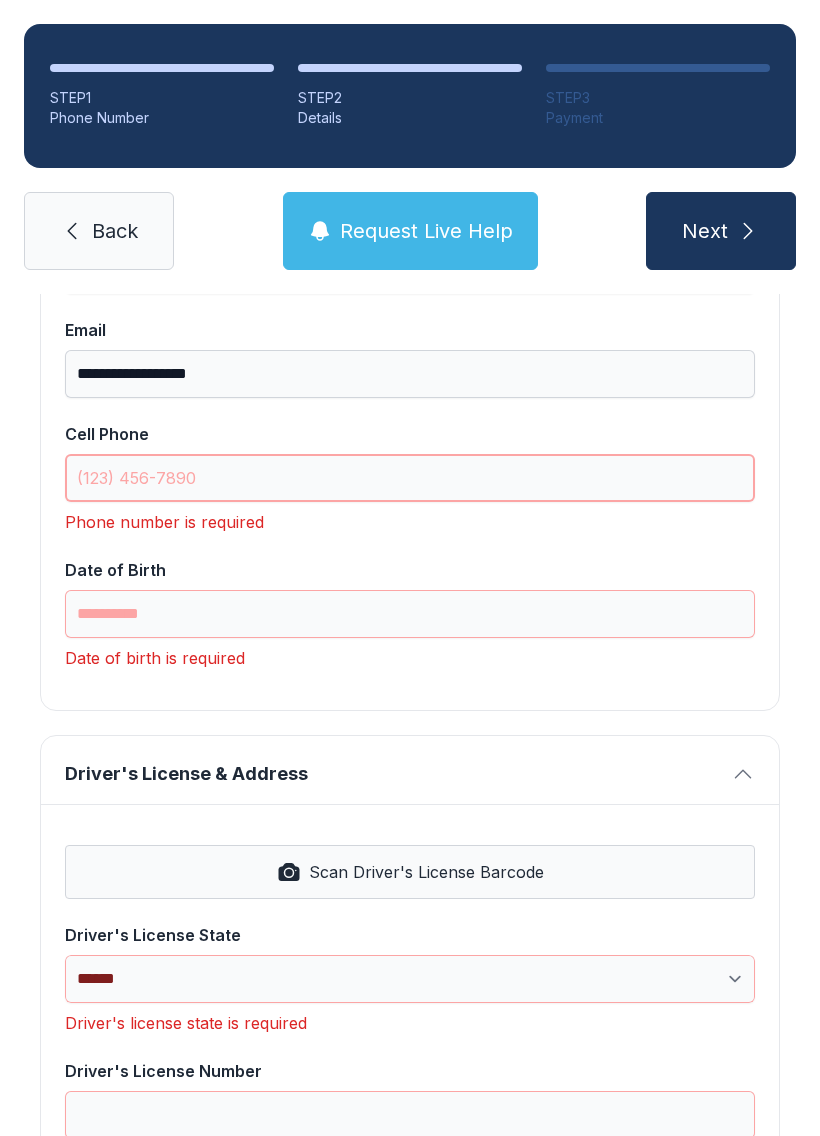 click on "Cell Phone" at bounding box center (410, 478) 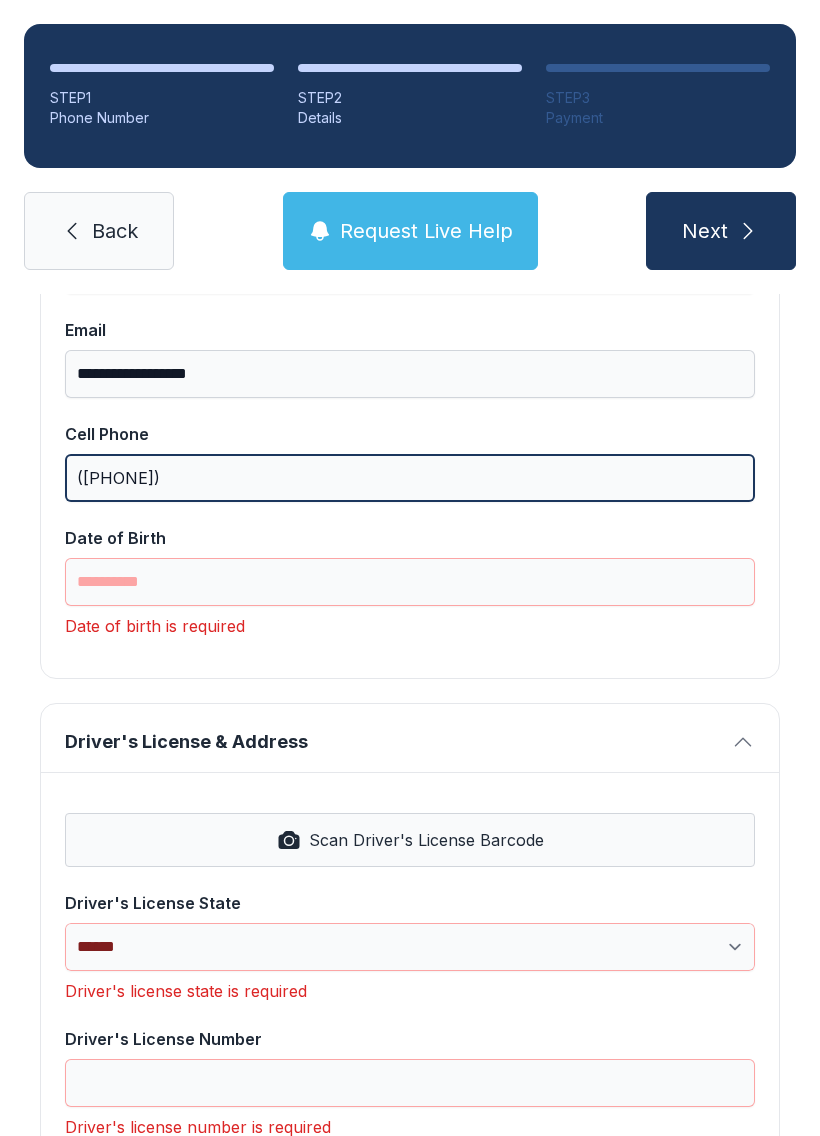 type on "([PHONE])" 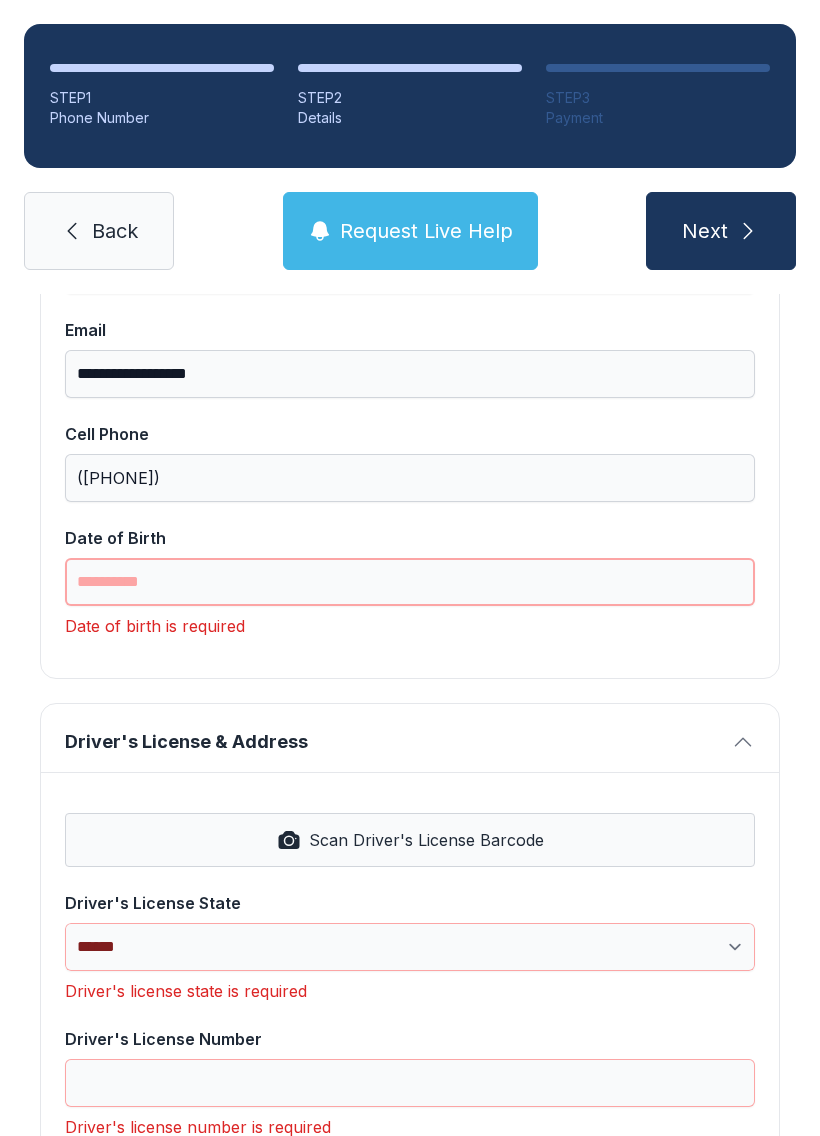 click on "Date of Birth" at bounding box center (410, 582) 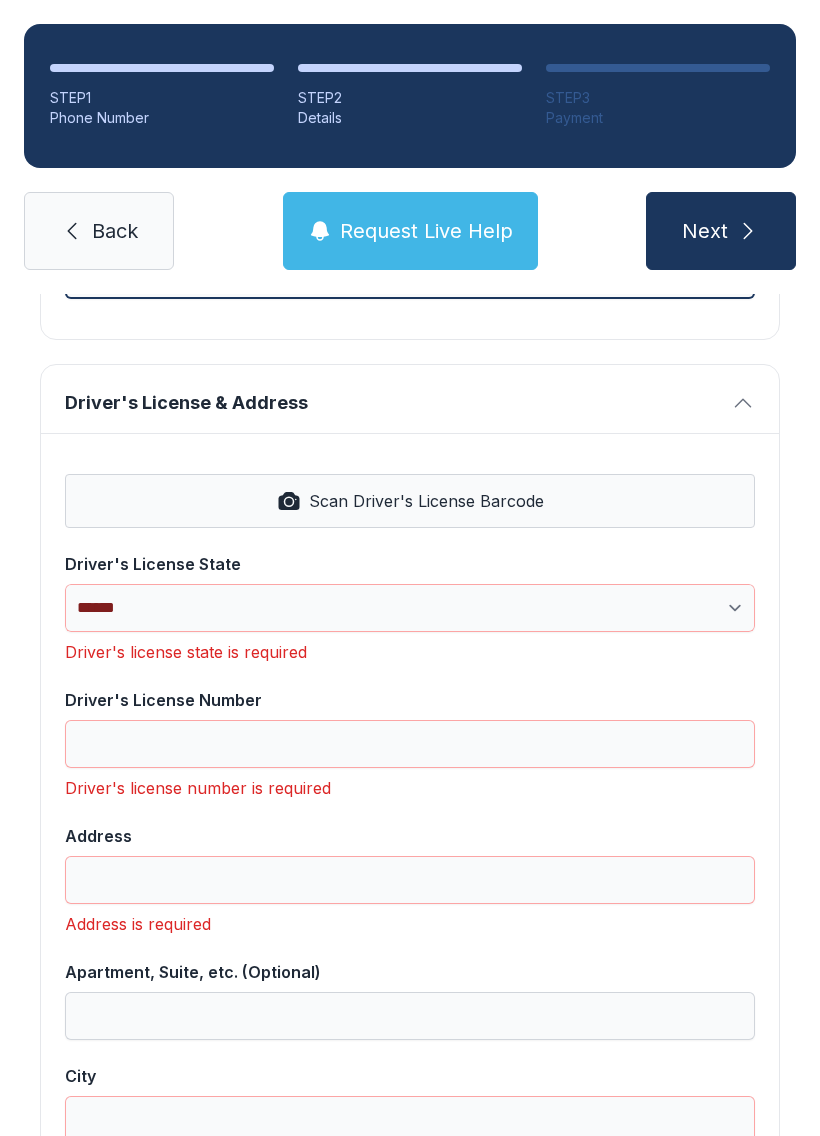 scroll, scrollTop: 715, scrollLeft: 0, axis: vertical 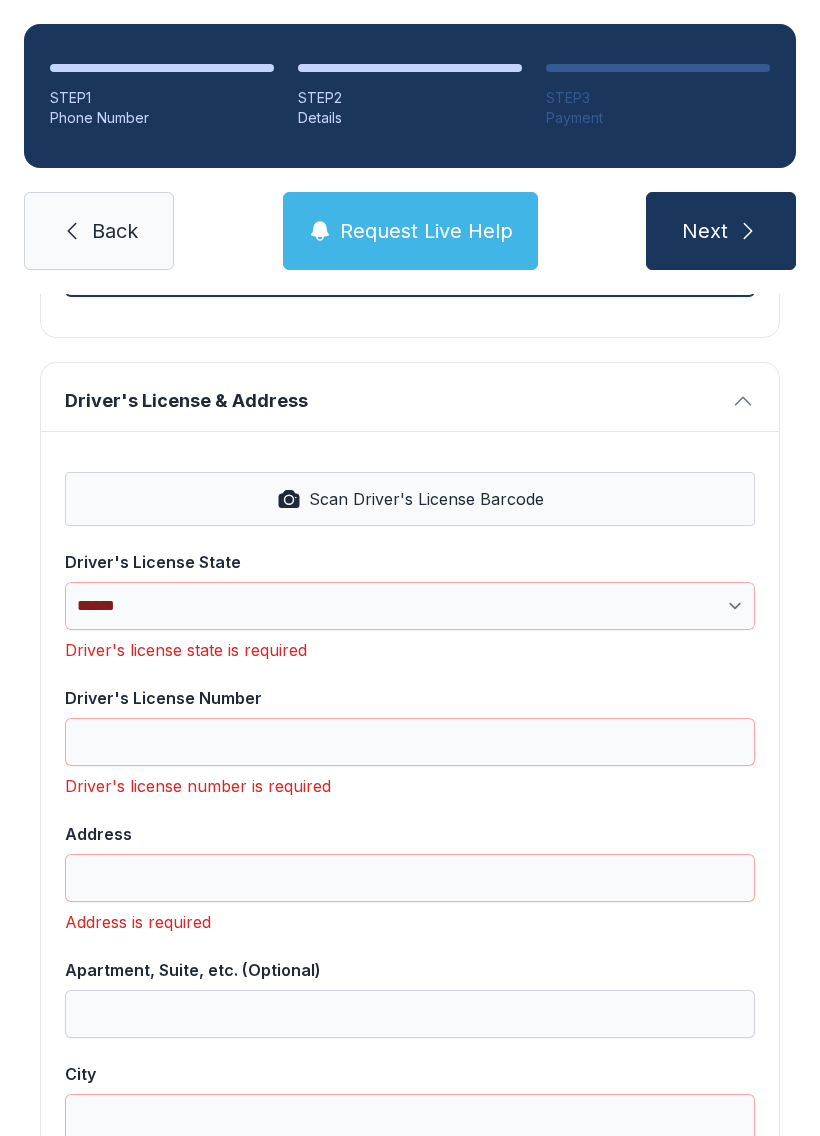 type on "**********" 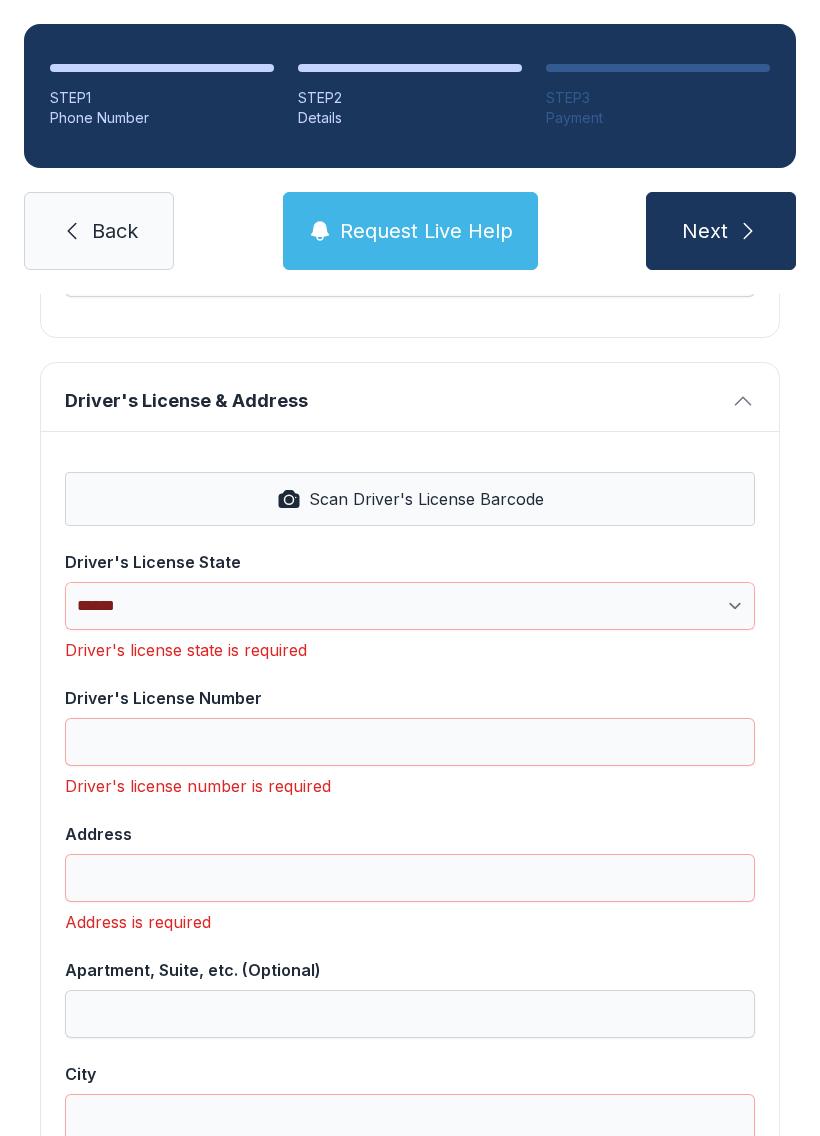click on "Scan Driver's License Barcode" at bounding box center [426, 499] 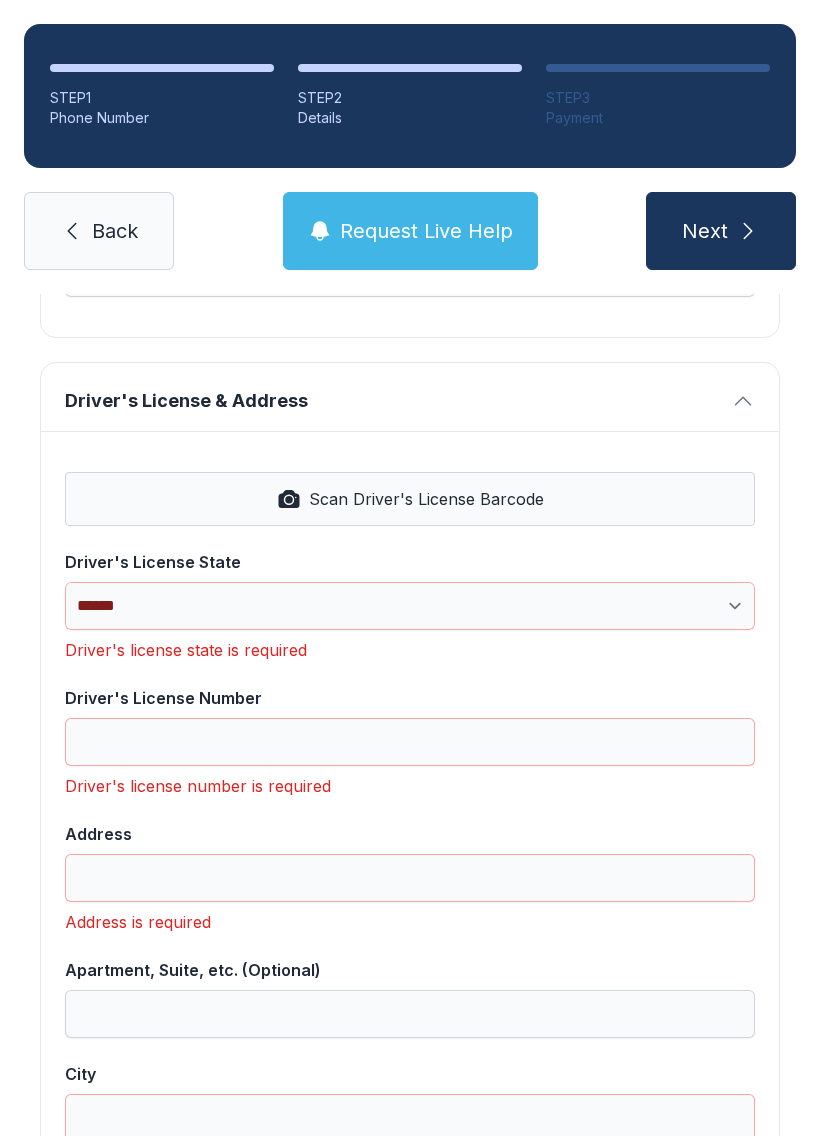 select on "**" 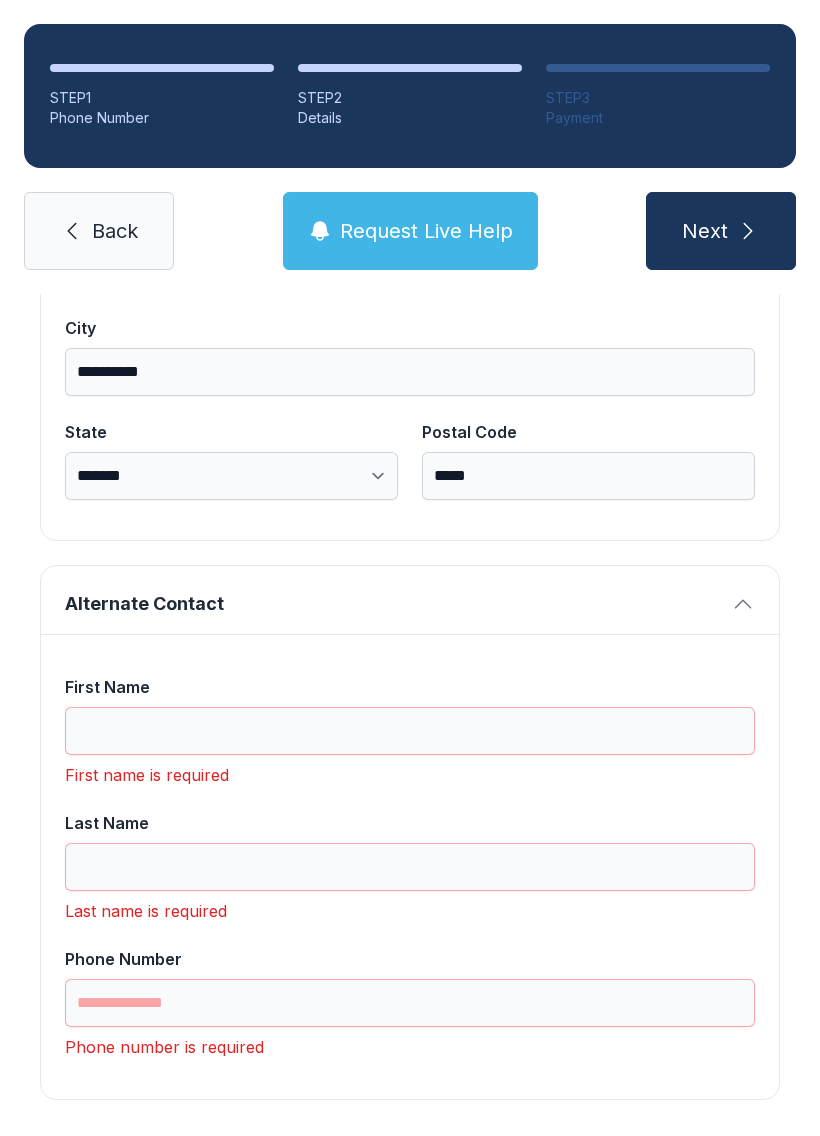 scroll, scrollTop: 1365, scrollLeft: 0, axis: vertical 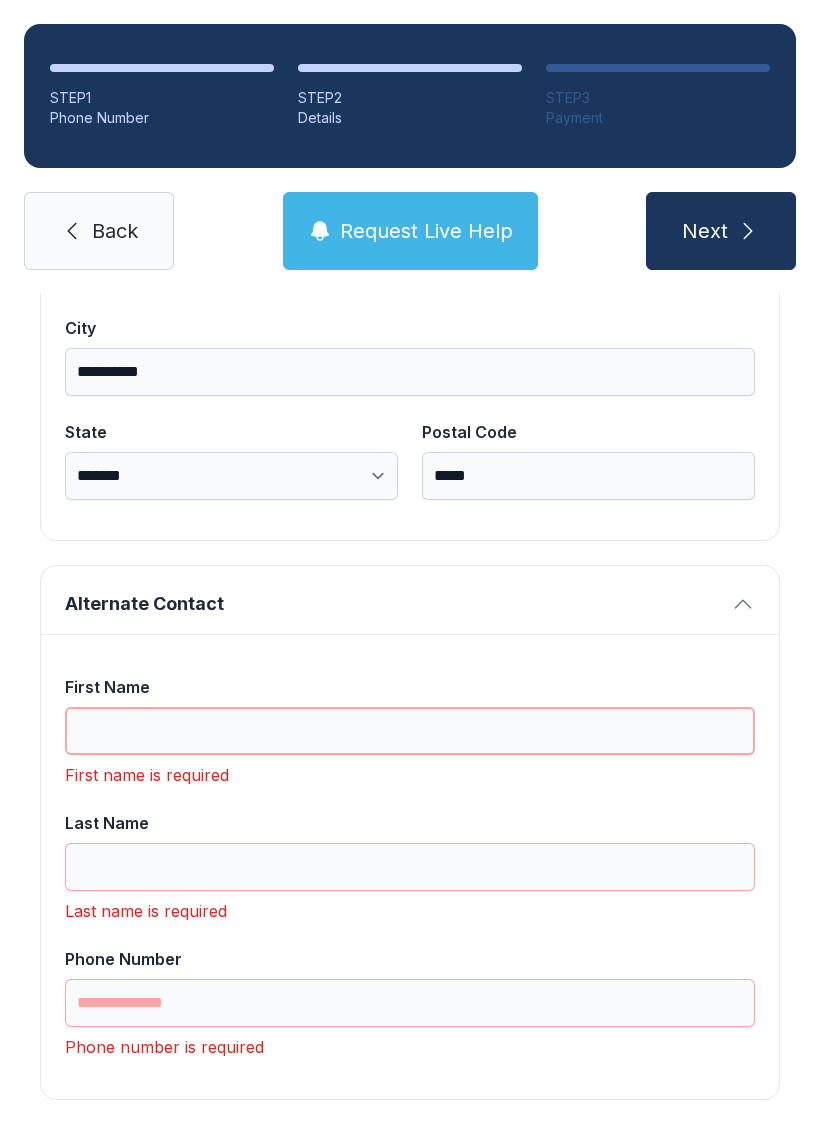 click on "First Name" at bounding box center (410, 731) 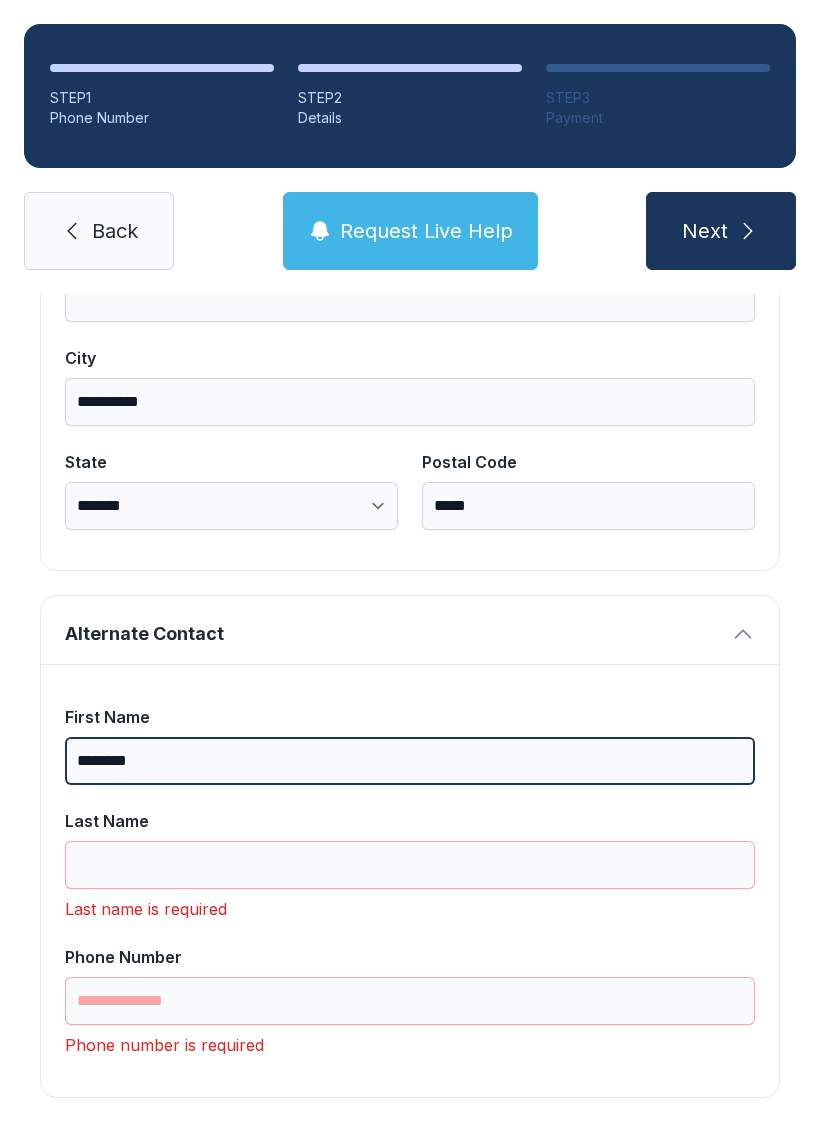 scroll, scrollTop: 1333, scrollLeft: 0, axis: vertical 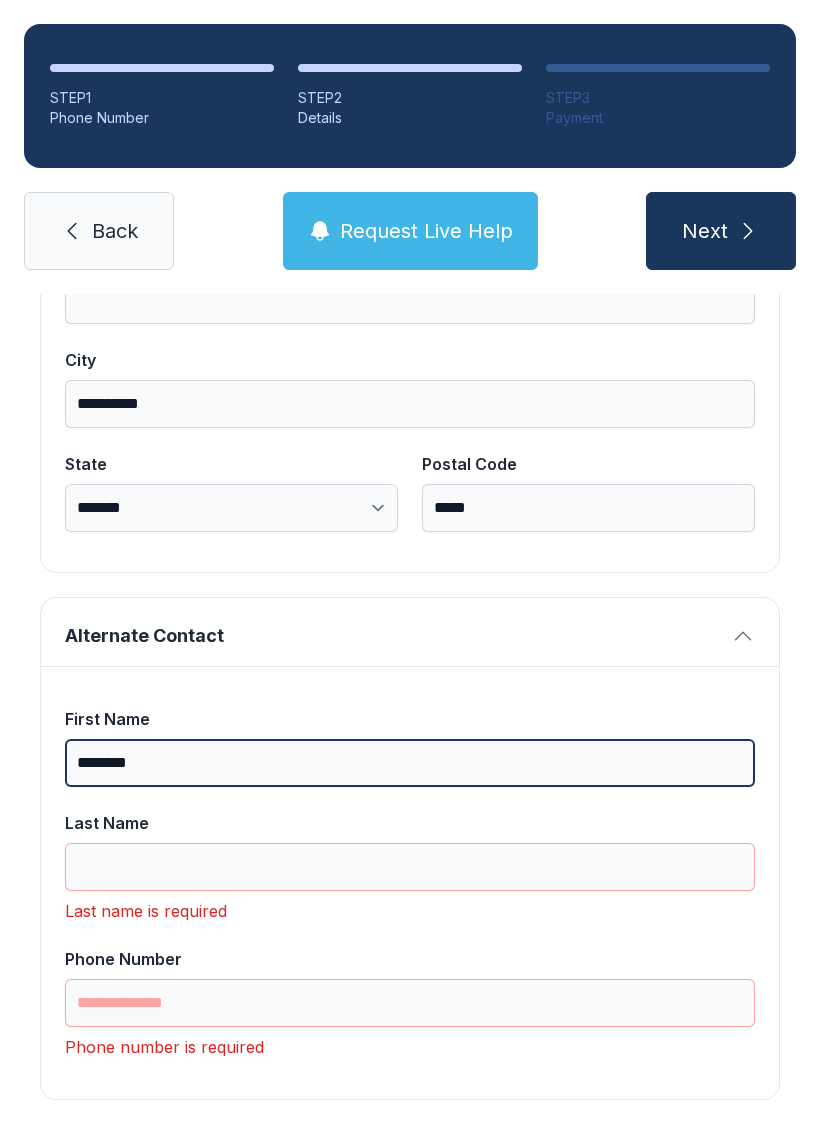 type on "********" 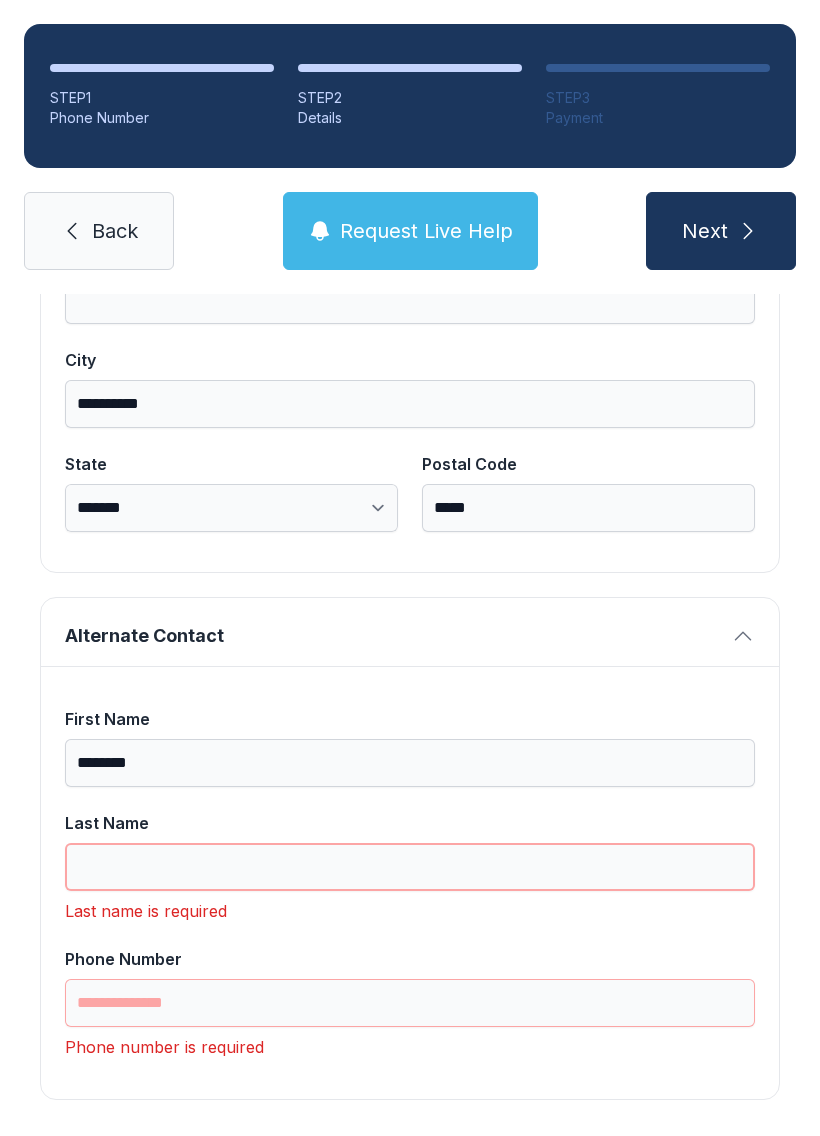 scroll, scrollTop: 44, scrollLeft: 0, axis: vertical 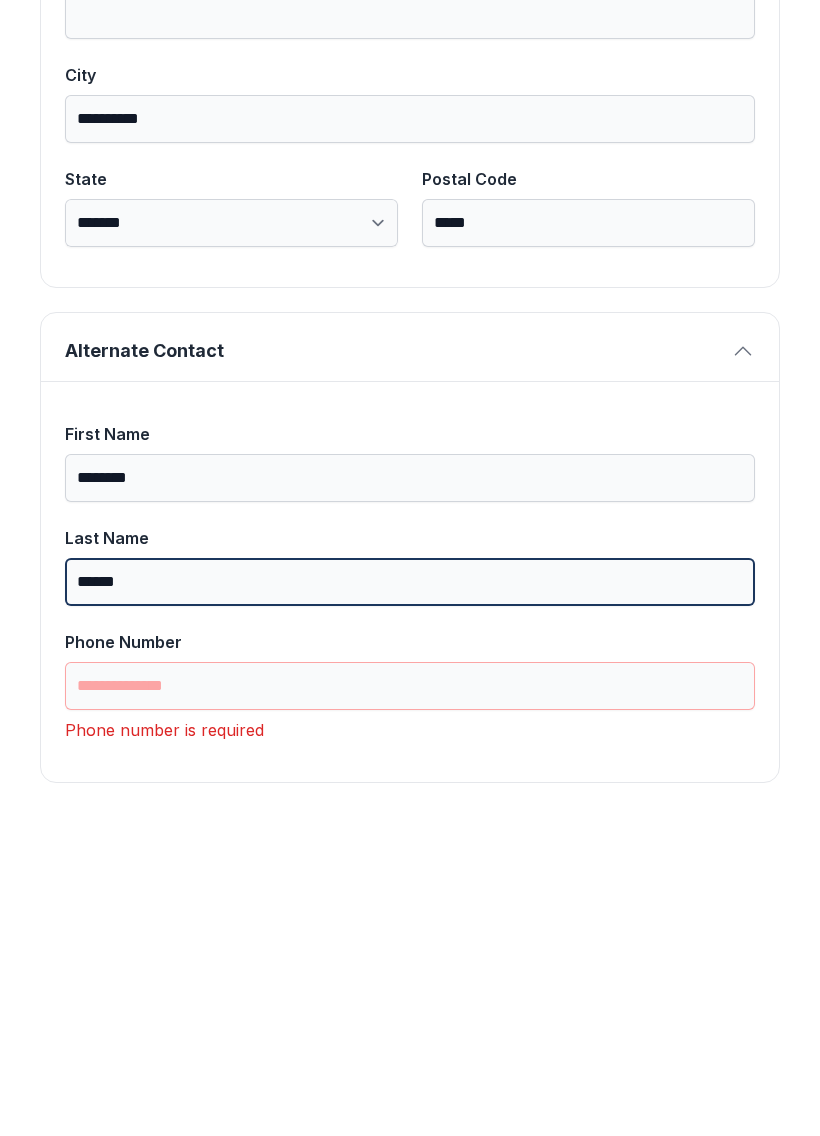 type on "******" 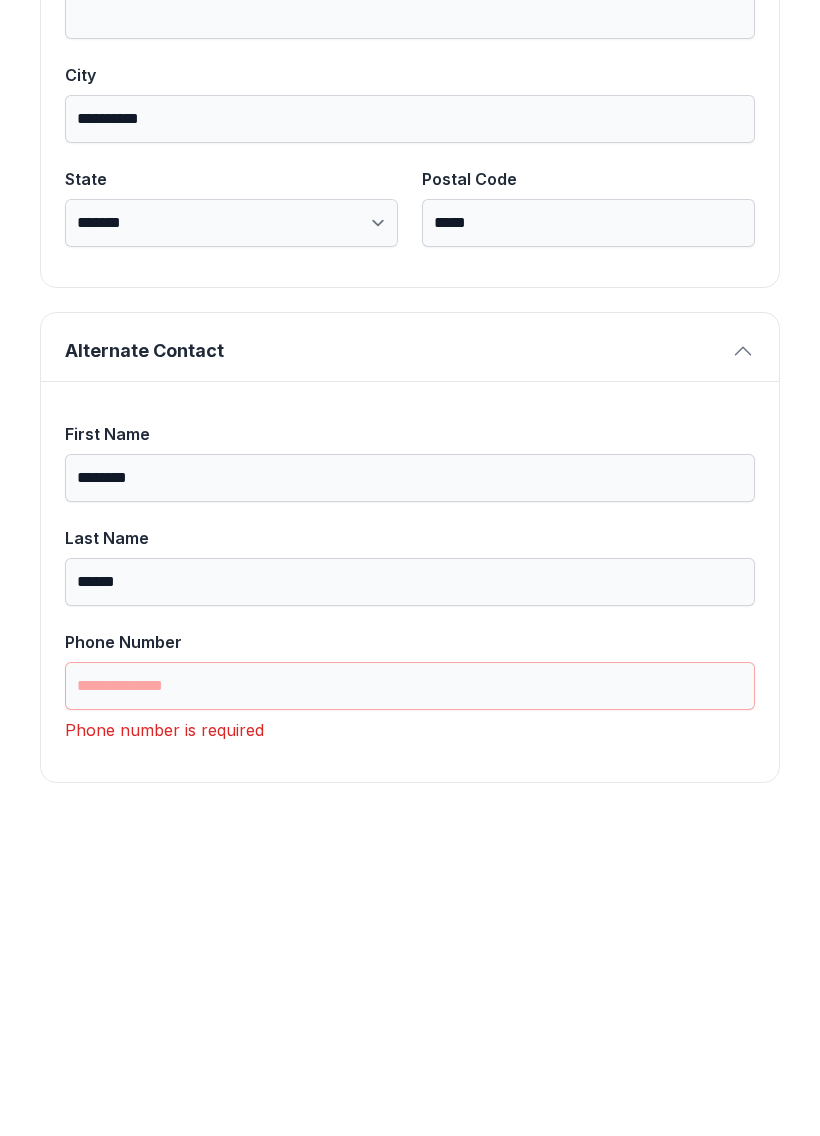 click on "Phone Number" at bounding box center [410, 987] 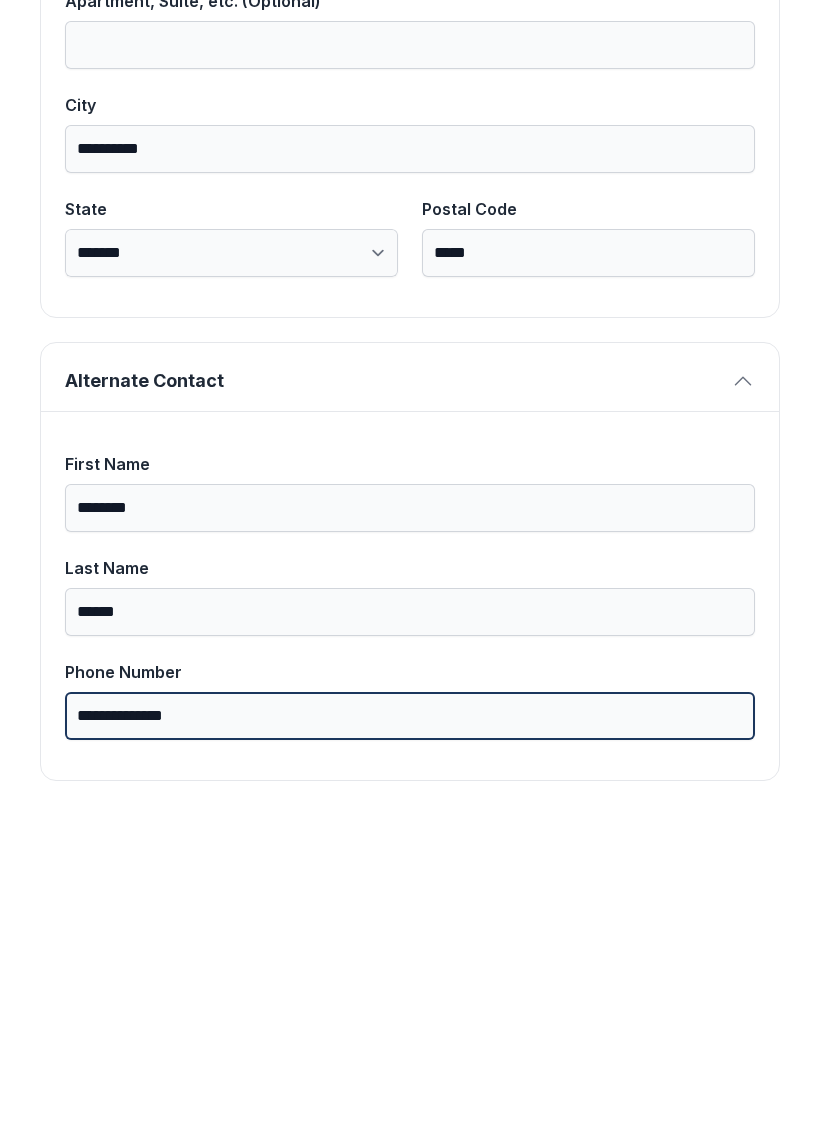 scroll, scrollTop: 1269, scrollLeft: 0, axis: vertical 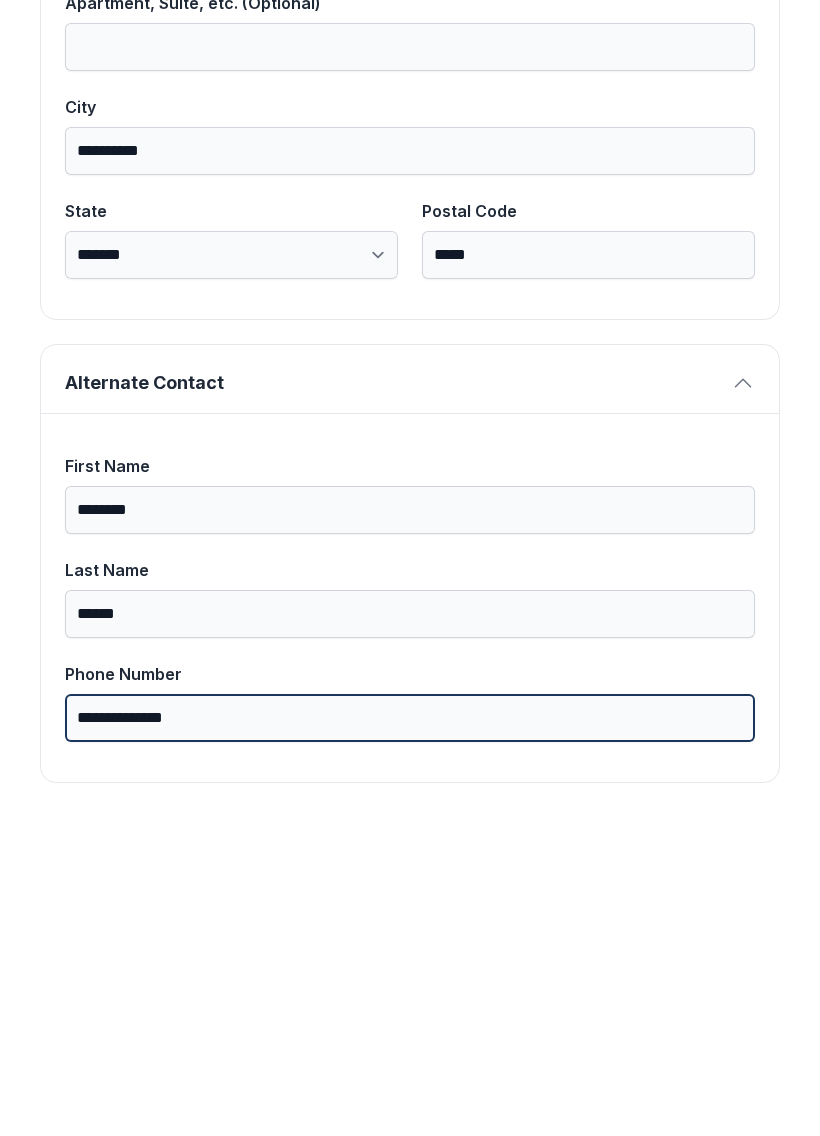 type on "**********" 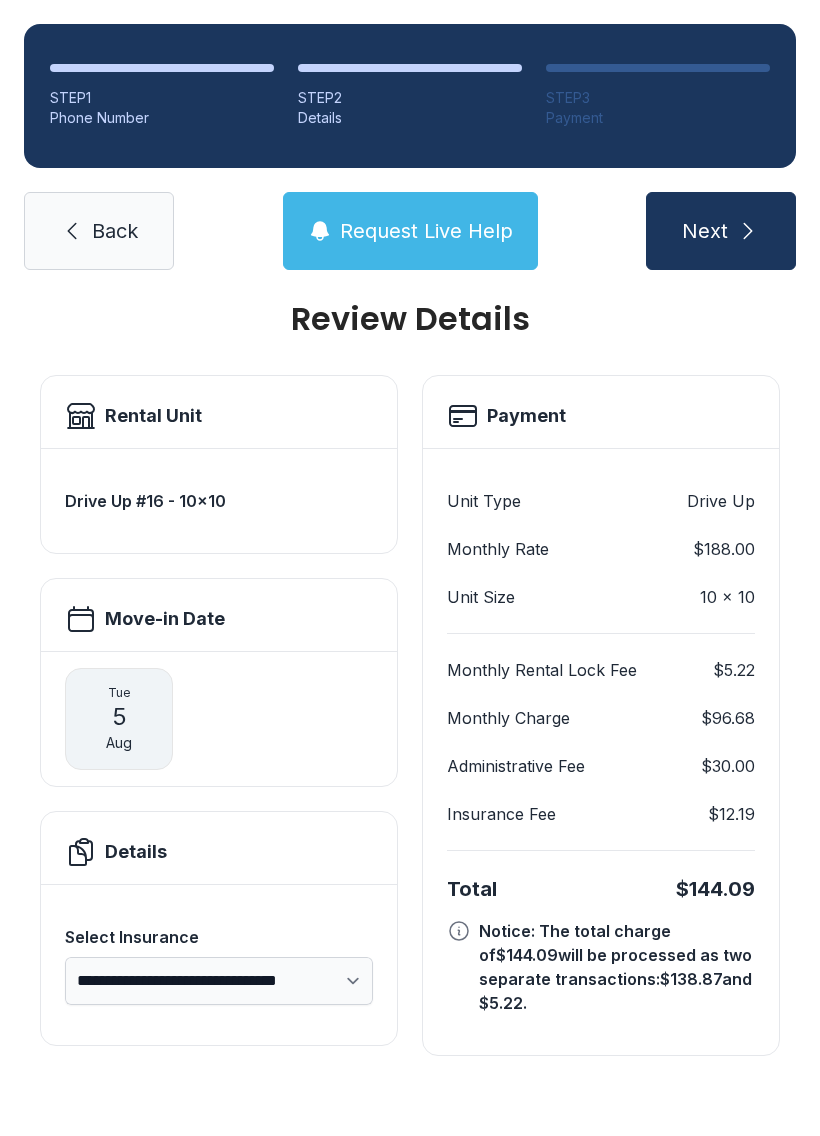 scroll, scrollTop: 0, scrollLeft: 0, axis: both 